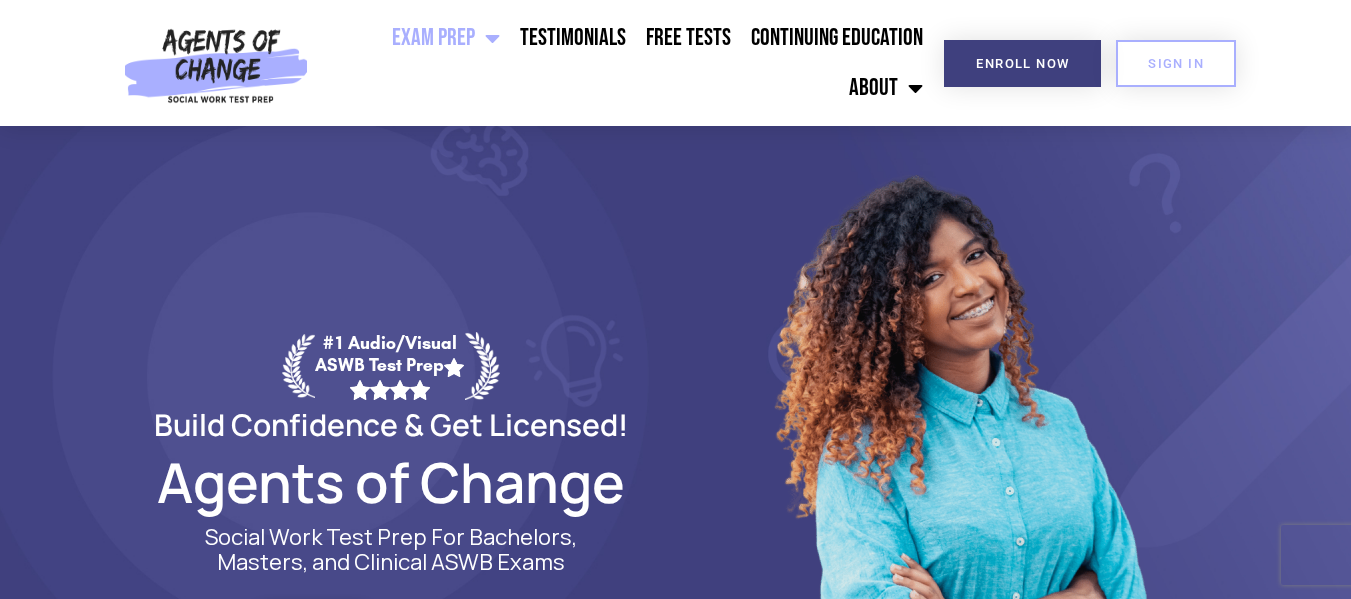 scroll, scrollTop: 0, scrollLeft: 0, axis: both 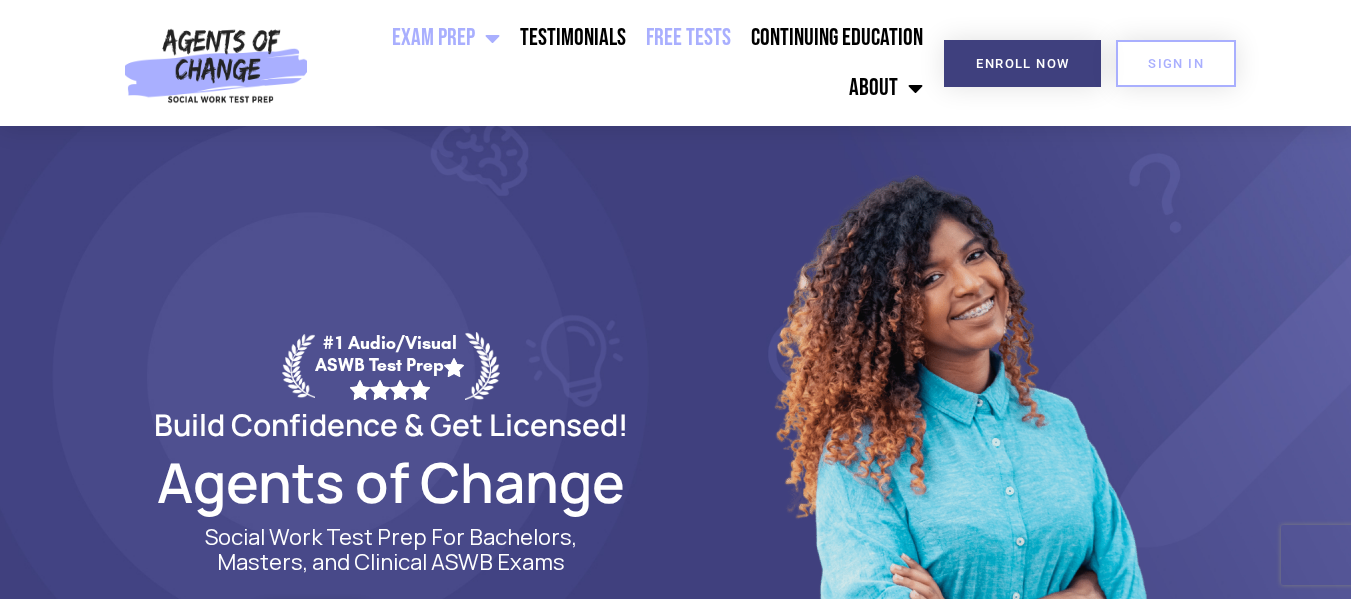click on "Free Tests" 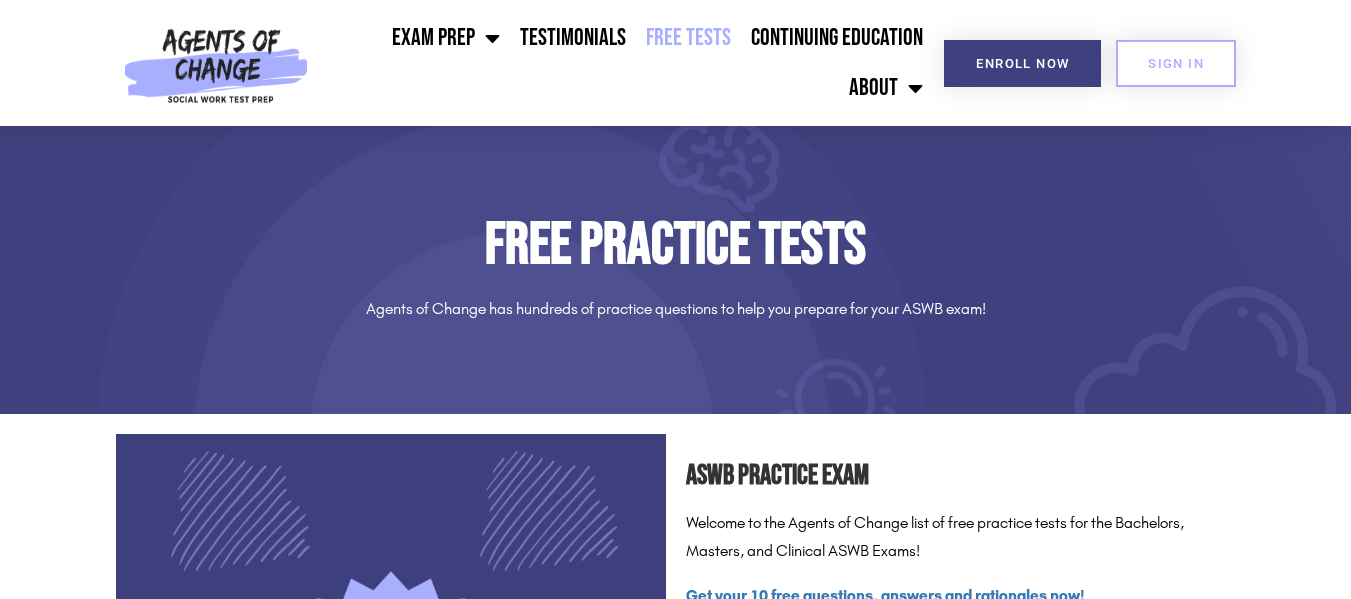 scroll, scrollTop: 0, scrollLeft: 0, axis: both 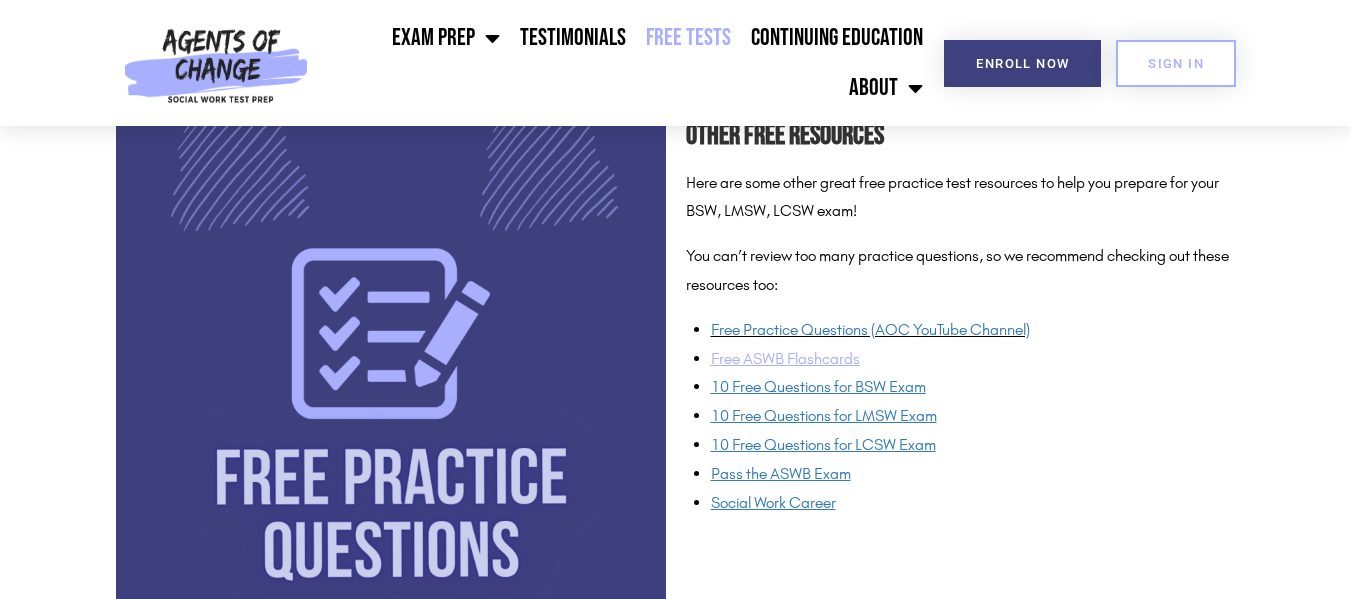 click on "Free ASWB Flashcards" at bounding box center [785, 358] 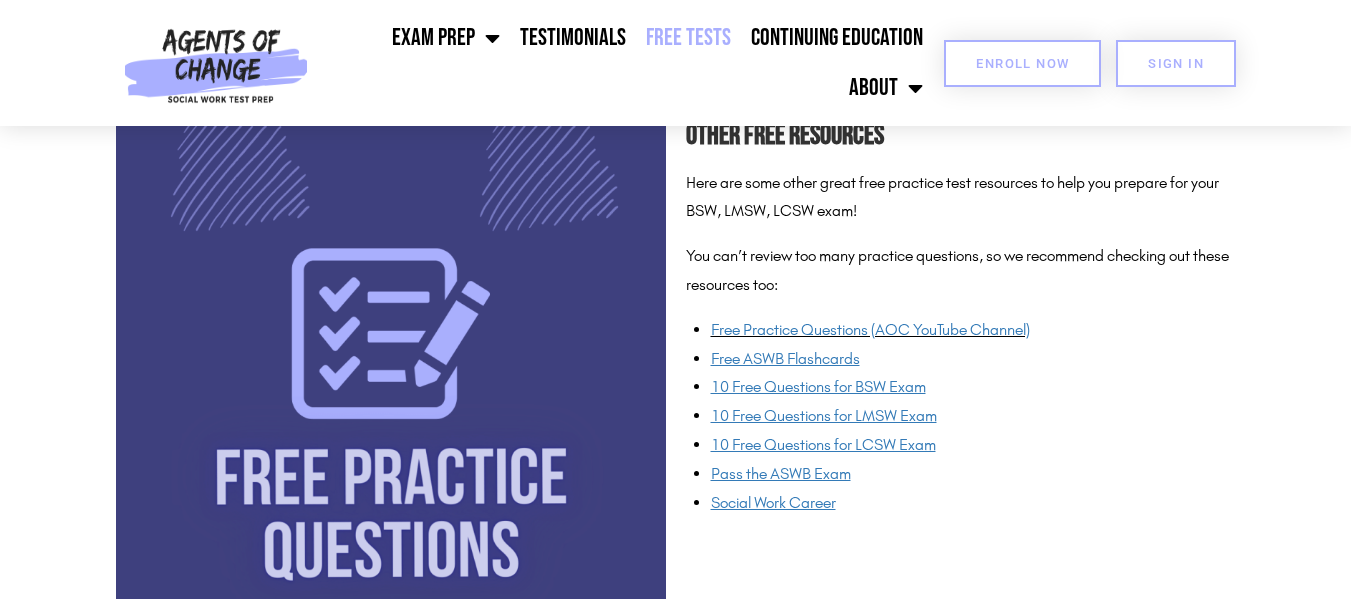 click on "Enroll Now" at bounding box center [1022, 63] 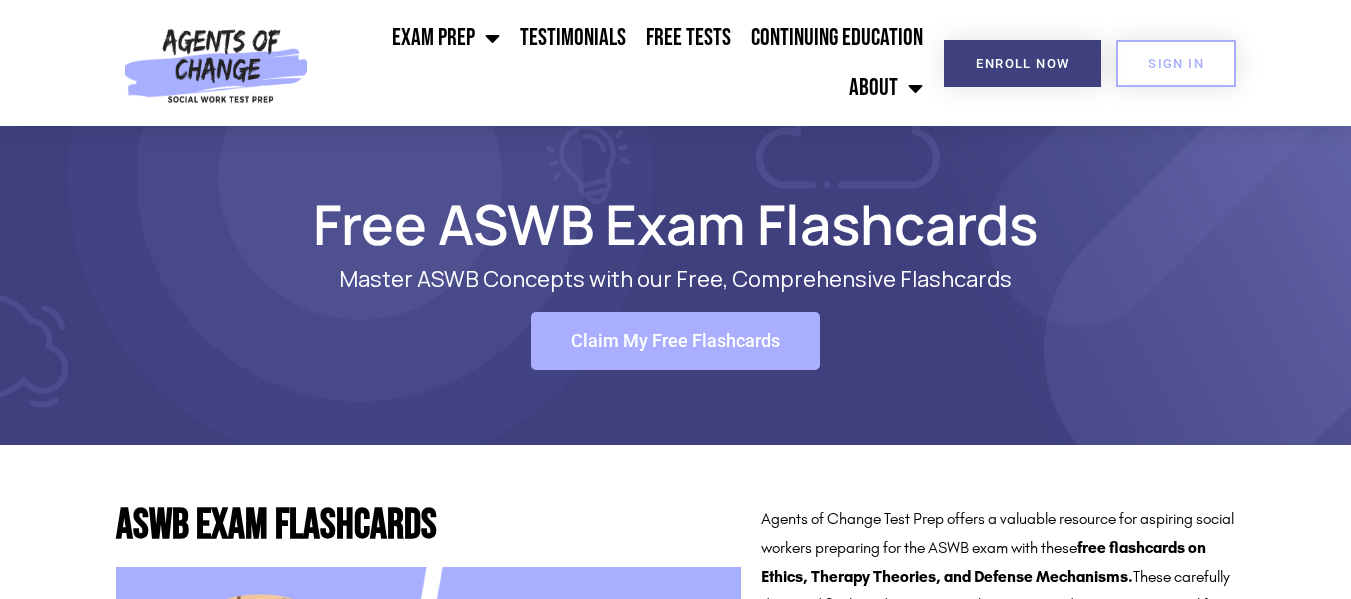 scroll, scrollTop: 200, scrollLeft: 0, axis: vertical 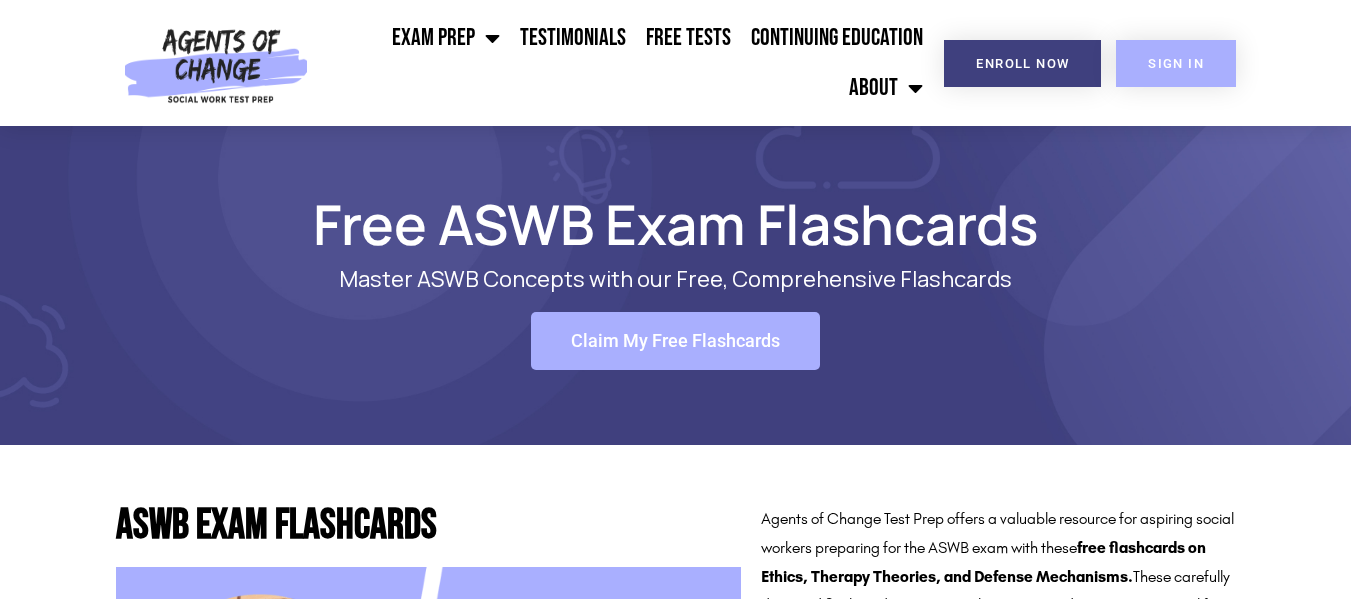 click on "SIGN IN" at bounding box center (1176, 63) 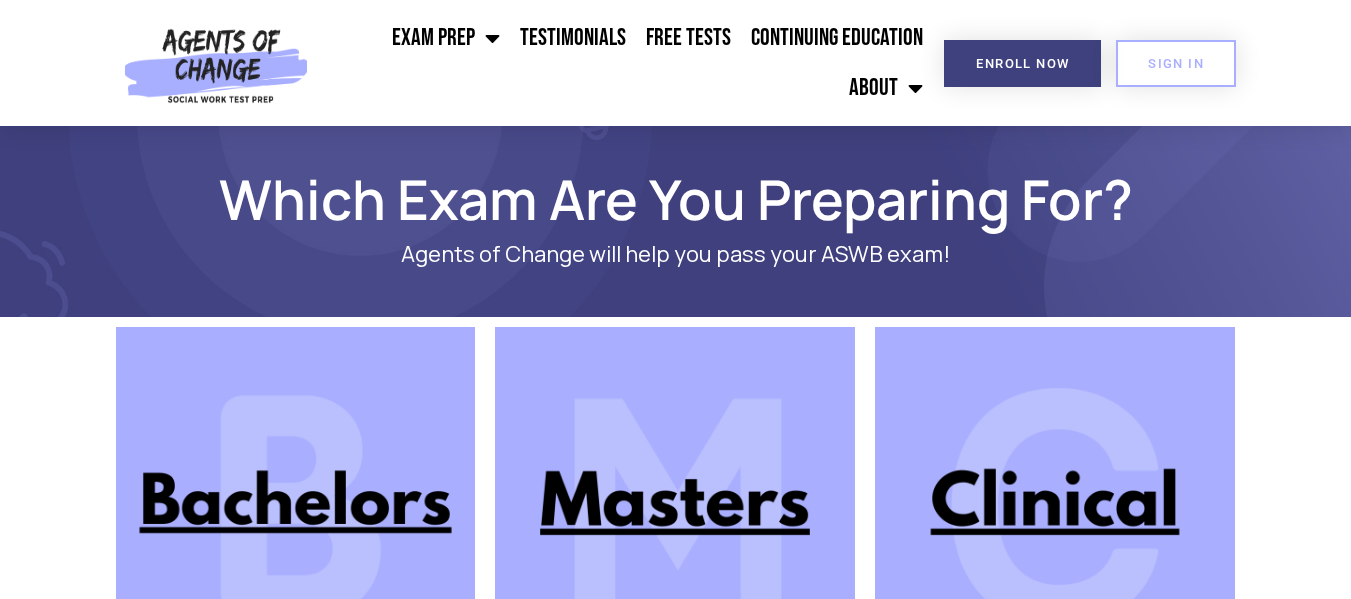 scroll, scrollTop: 0, scrollLeft: 0, axis: both 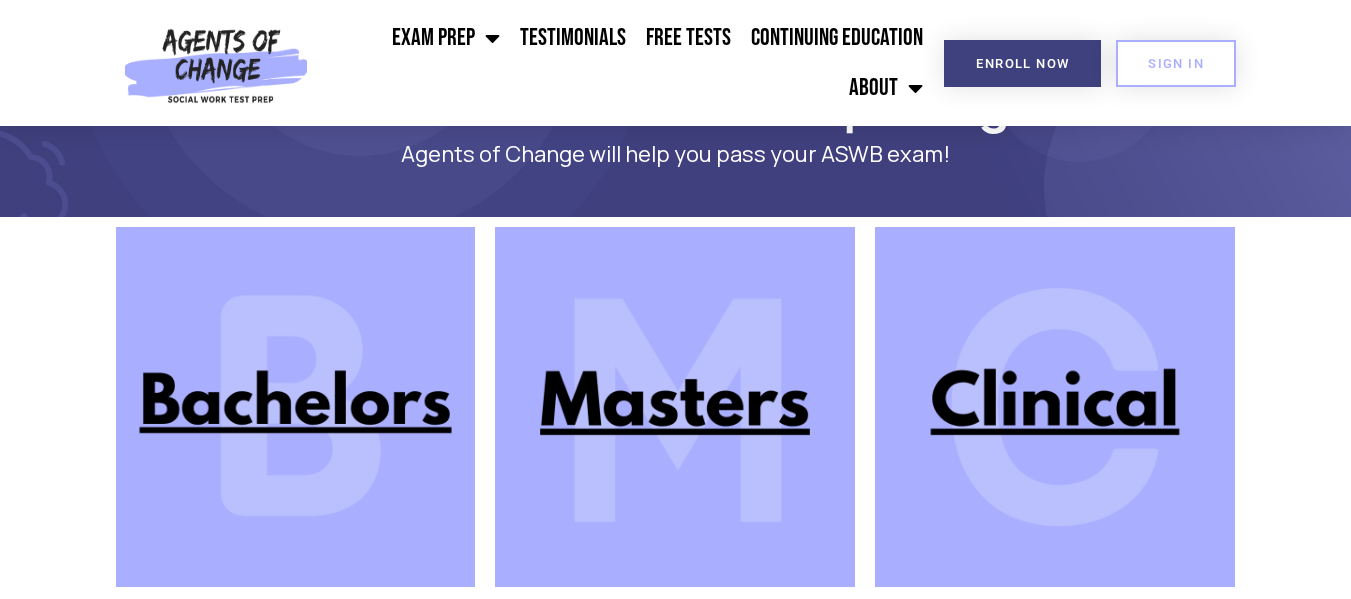 click at bounding box center [1055, 407] 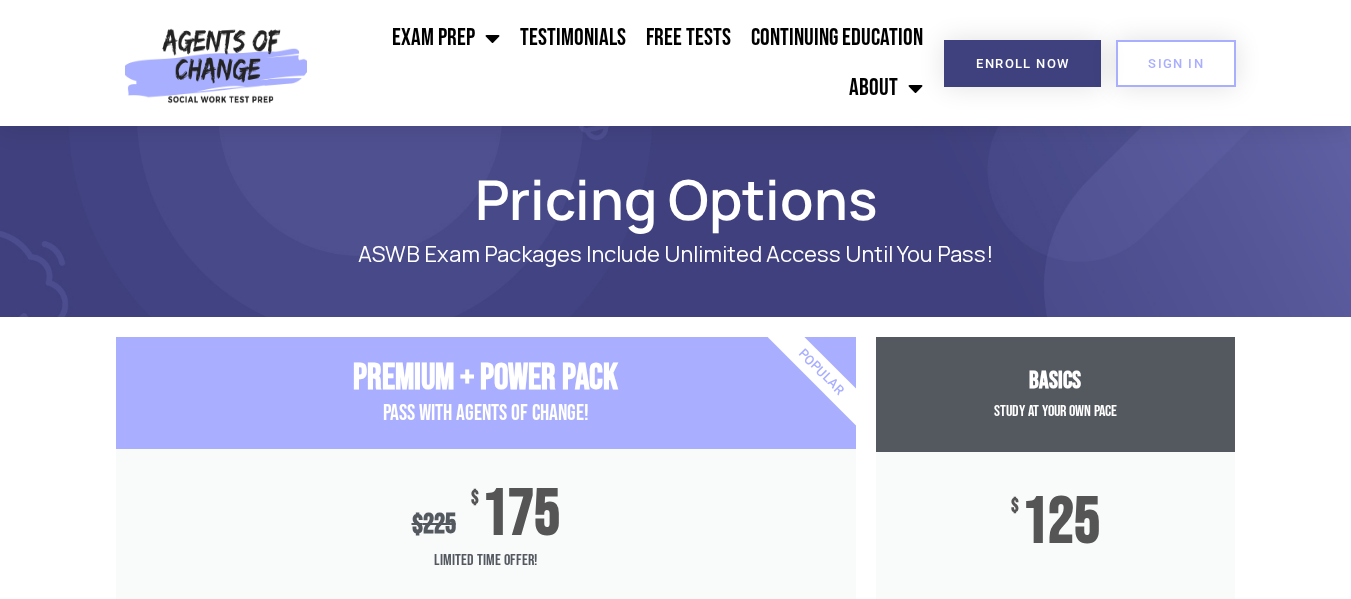 scroll, scrollTop: 0, scrollLeft: 0, axis: both 